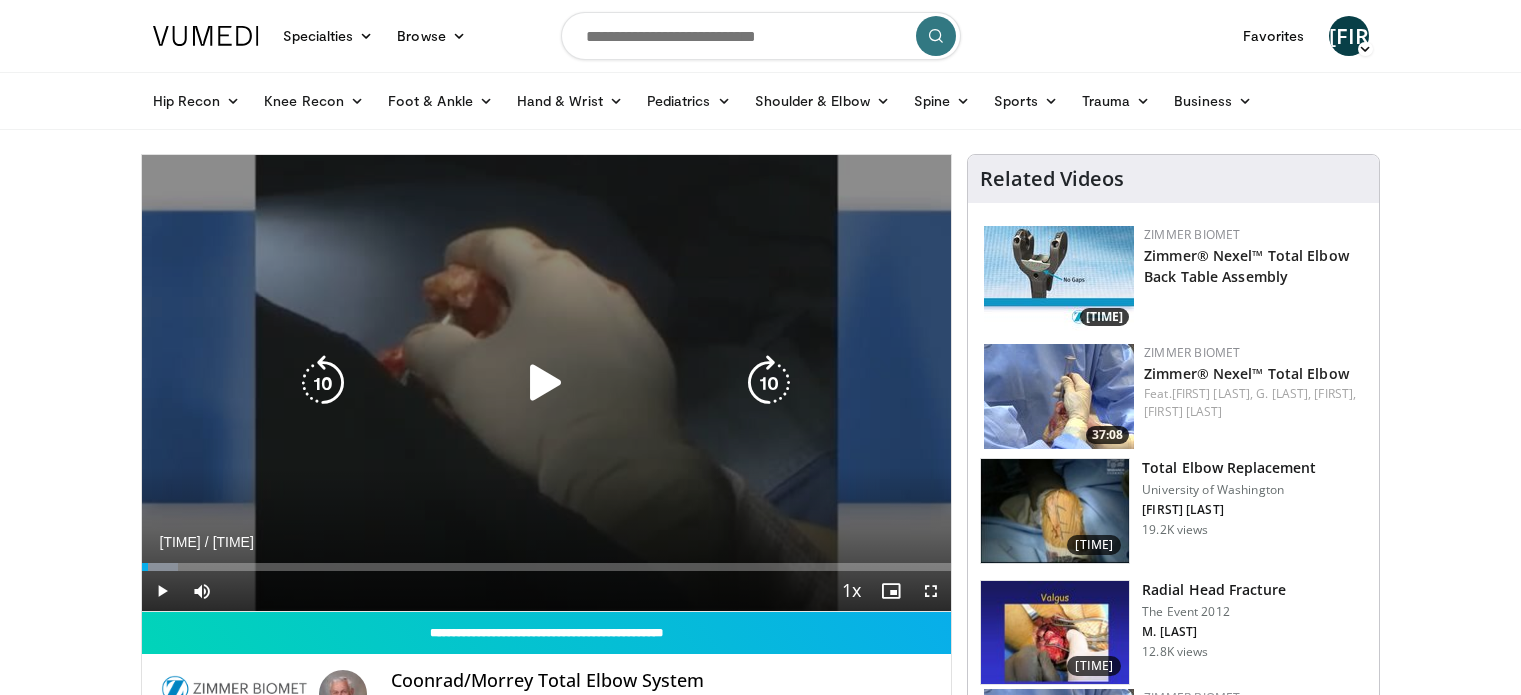 scroll, scrollTop: 0, scrollLeft: 0, axis: both 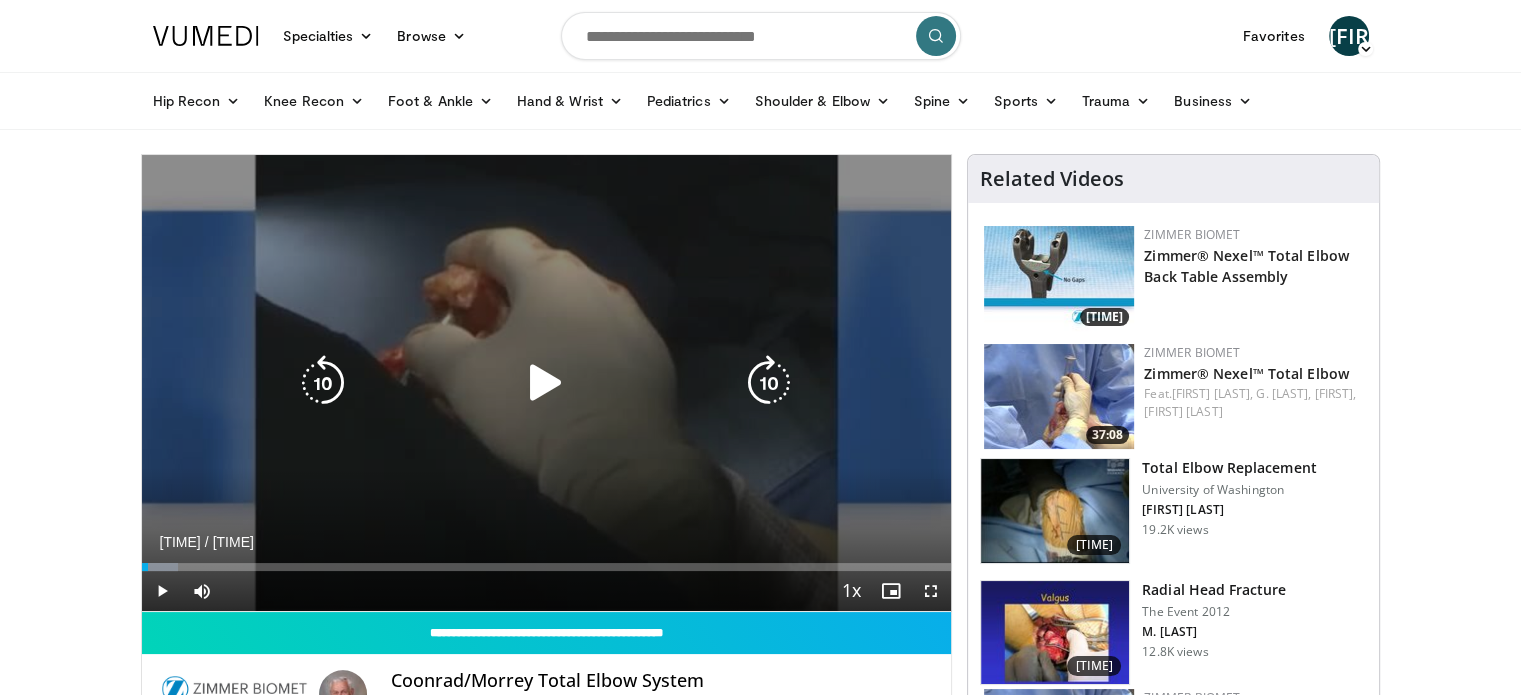 click at bounding box center (546, 383) 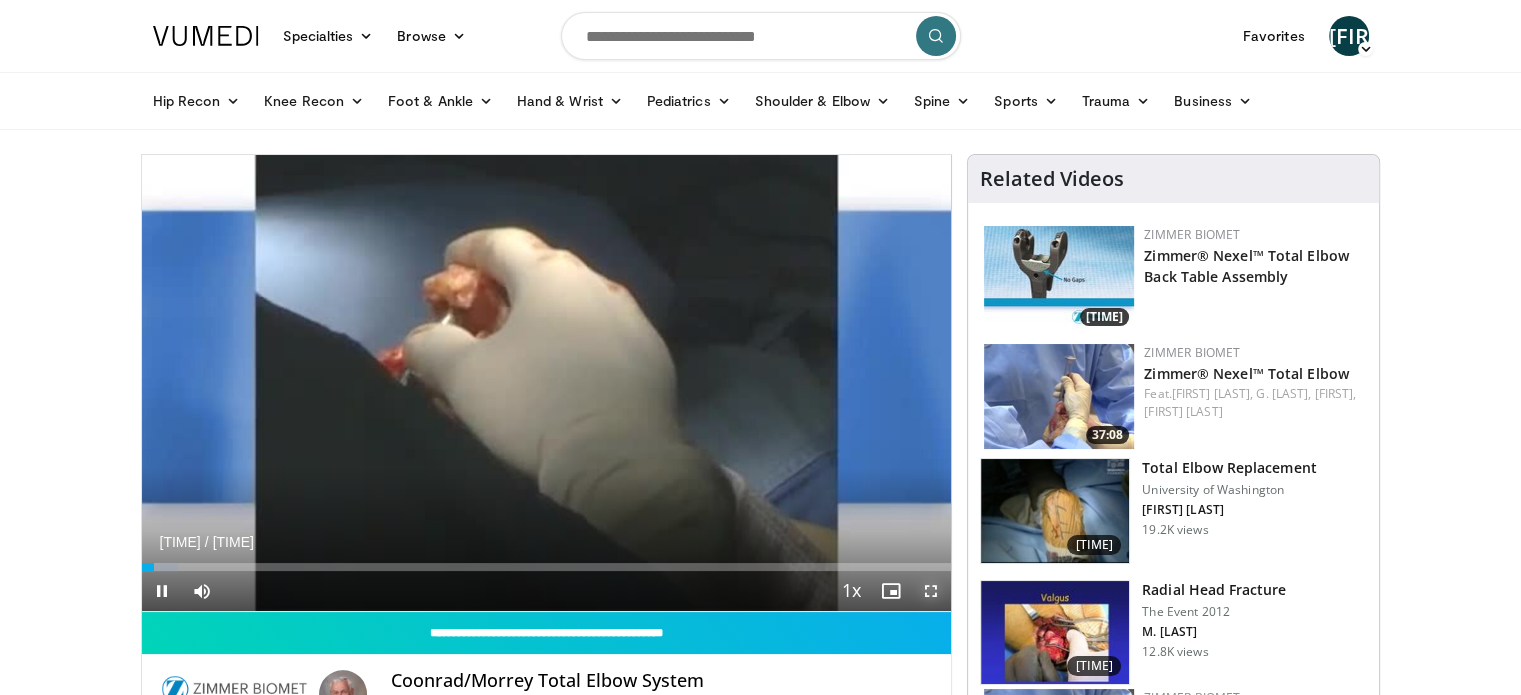 click at bounding box center [931, 591] 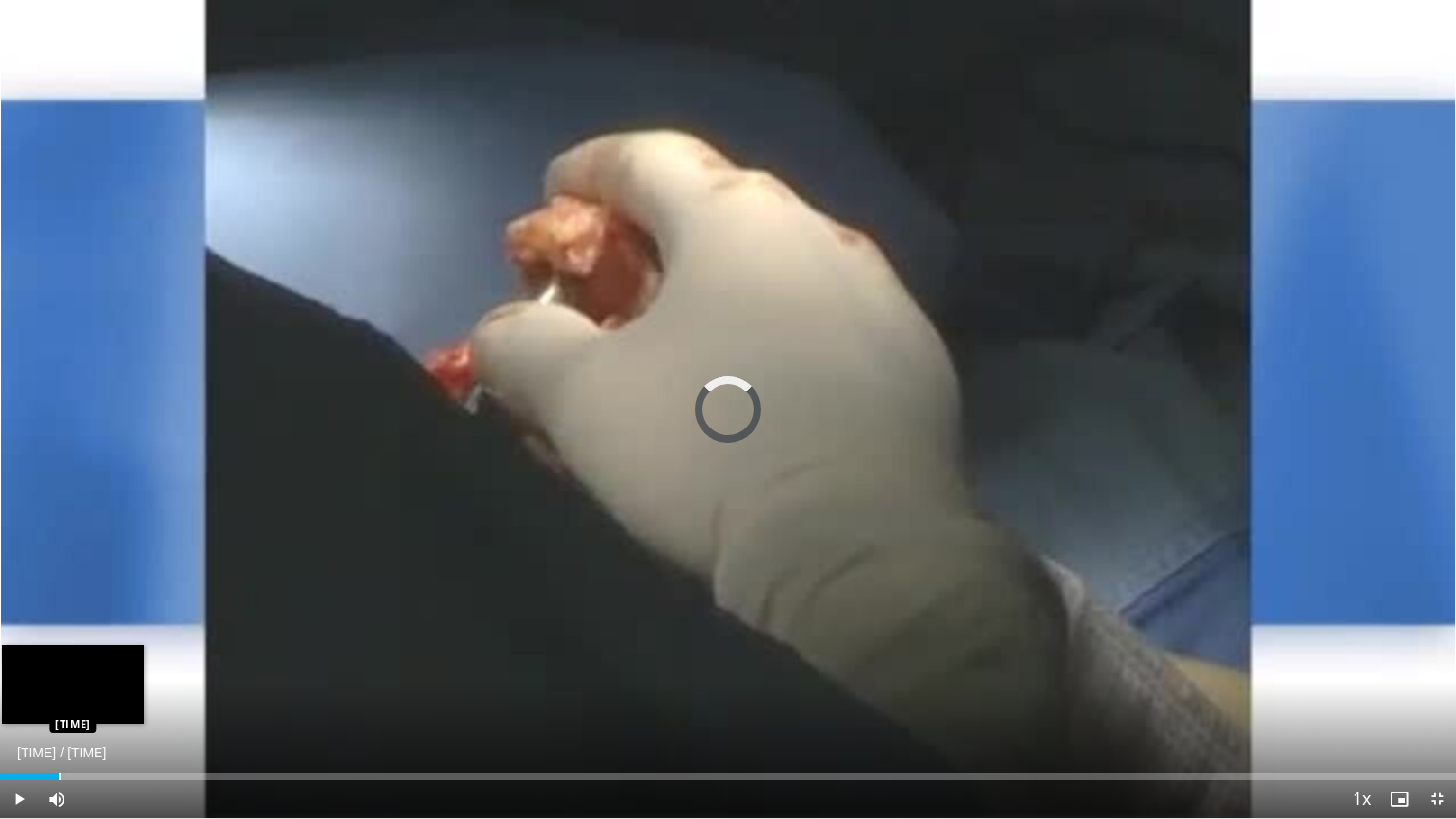 click at bounding box center [60, 776] 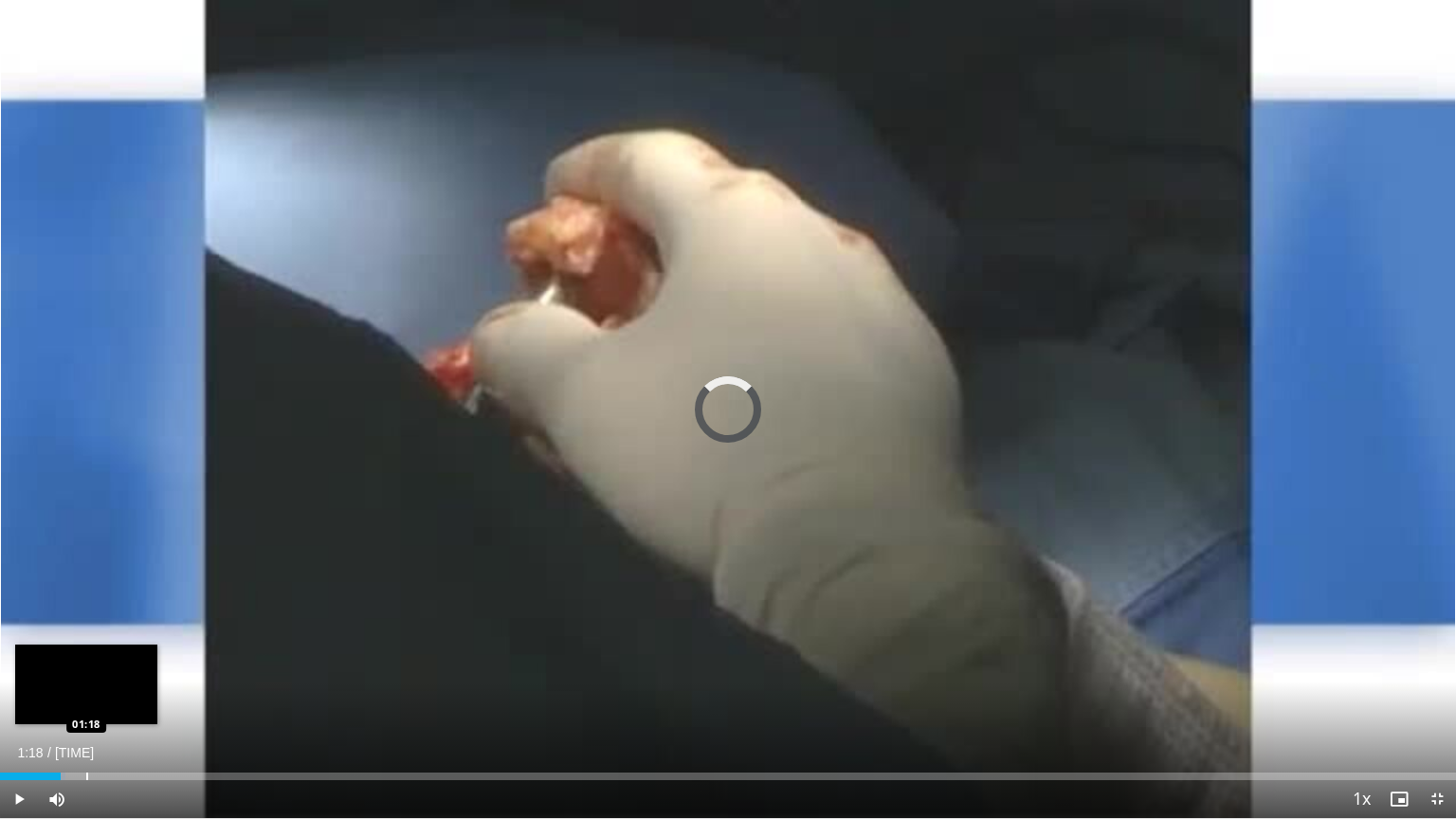 click at bounding box center [87, 776] 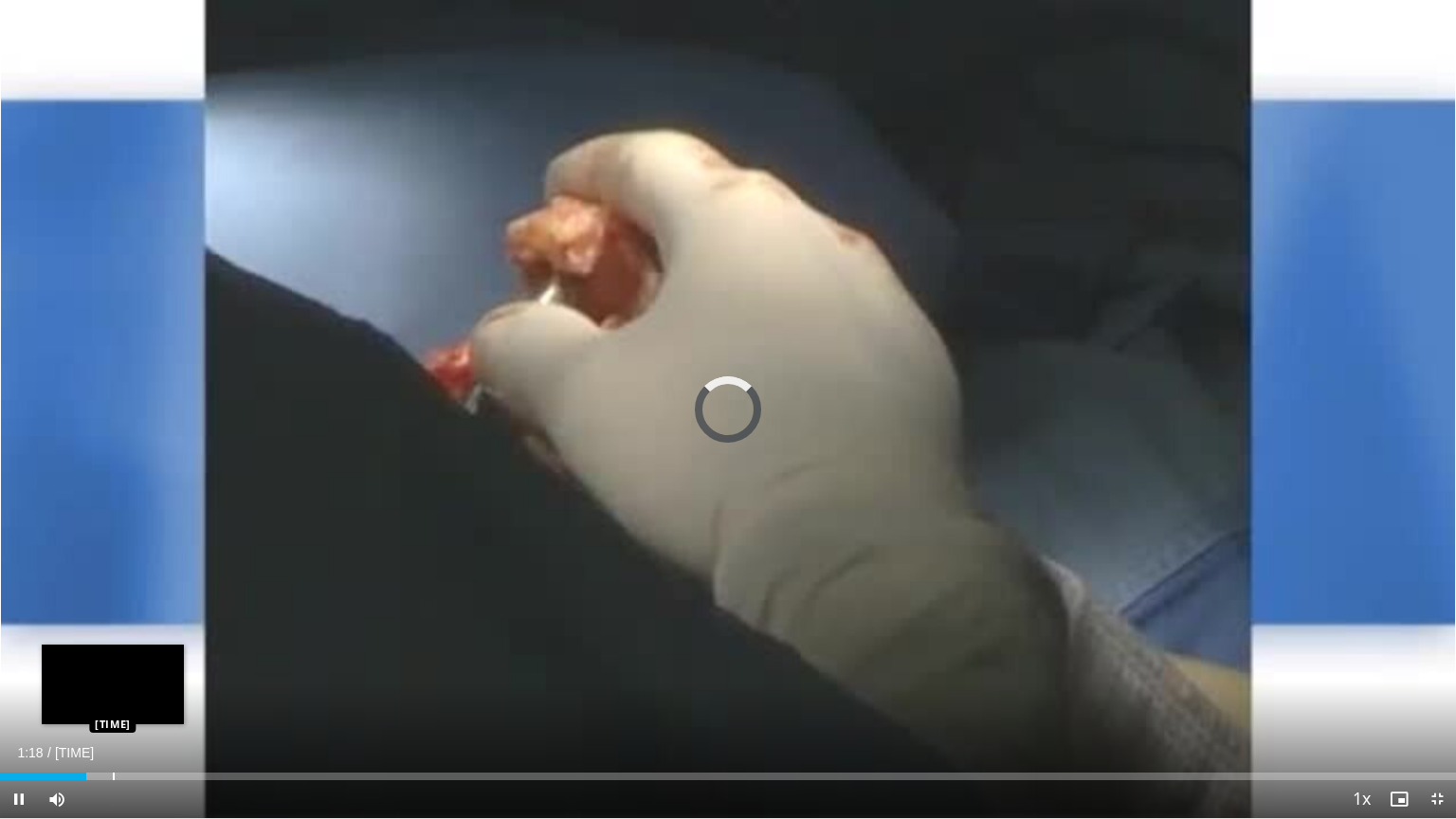 click on "Loaded :  0.00% 01:18 01:42" at bounding box center (728, 771) 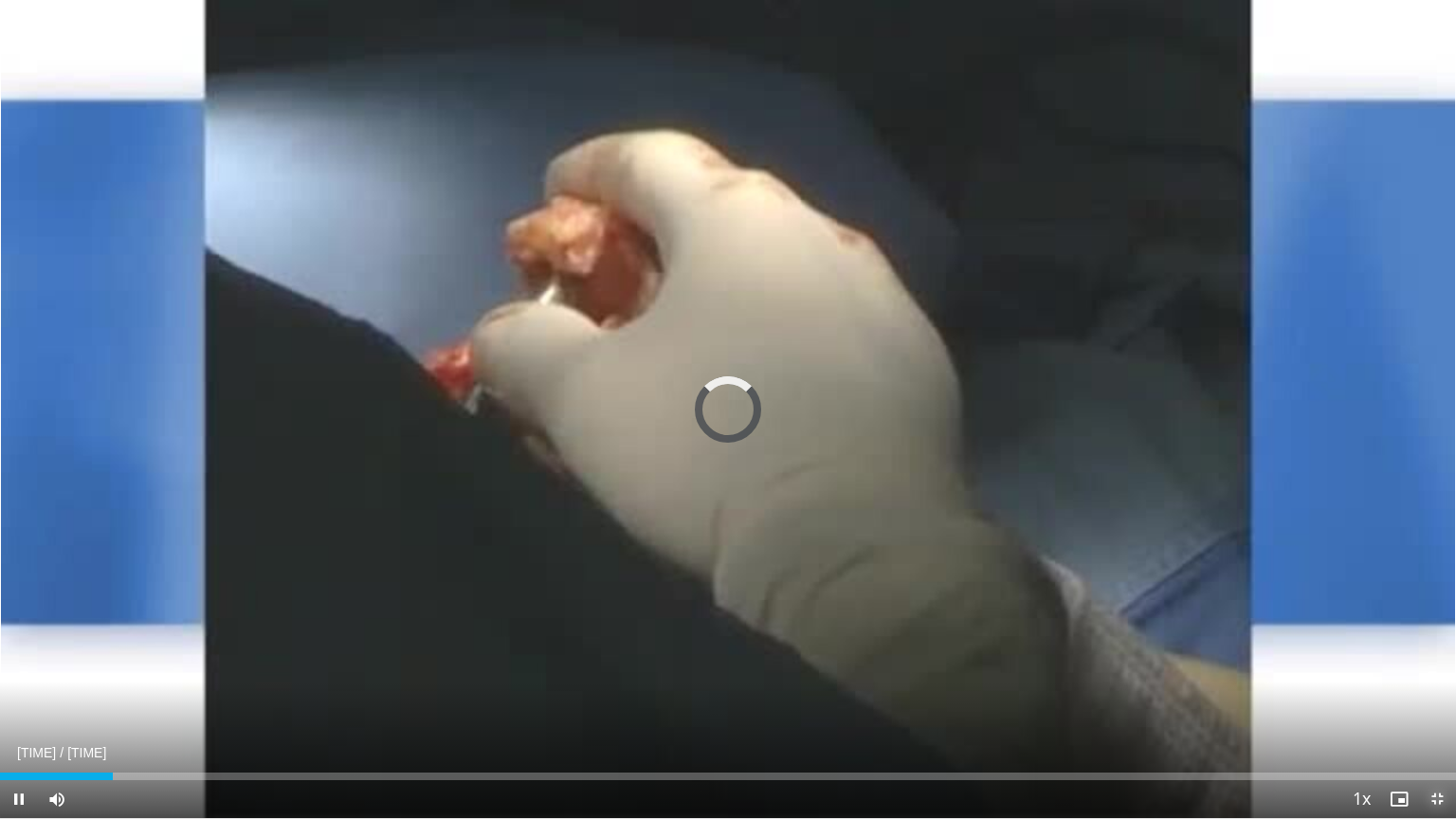 click at bounding box center (1437, 799) 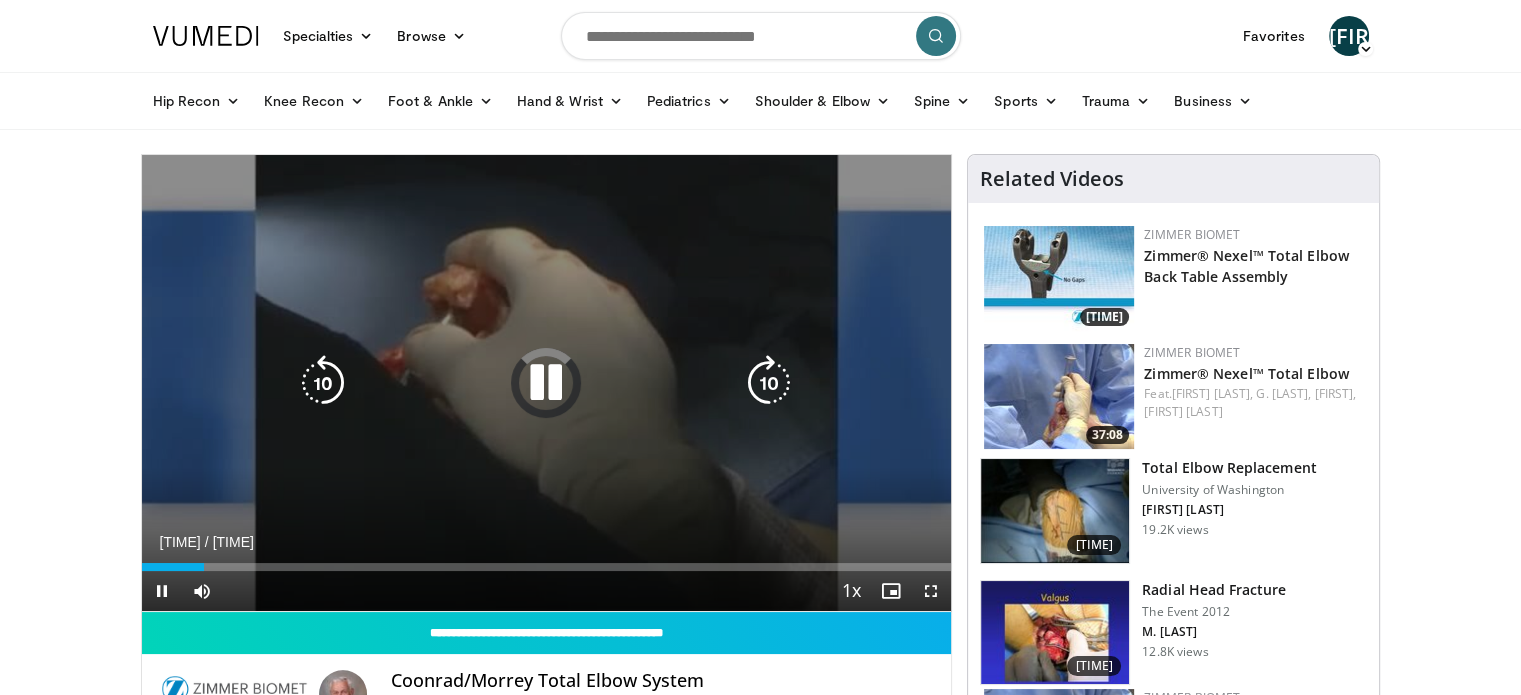 click at bounding box center [546, 383] 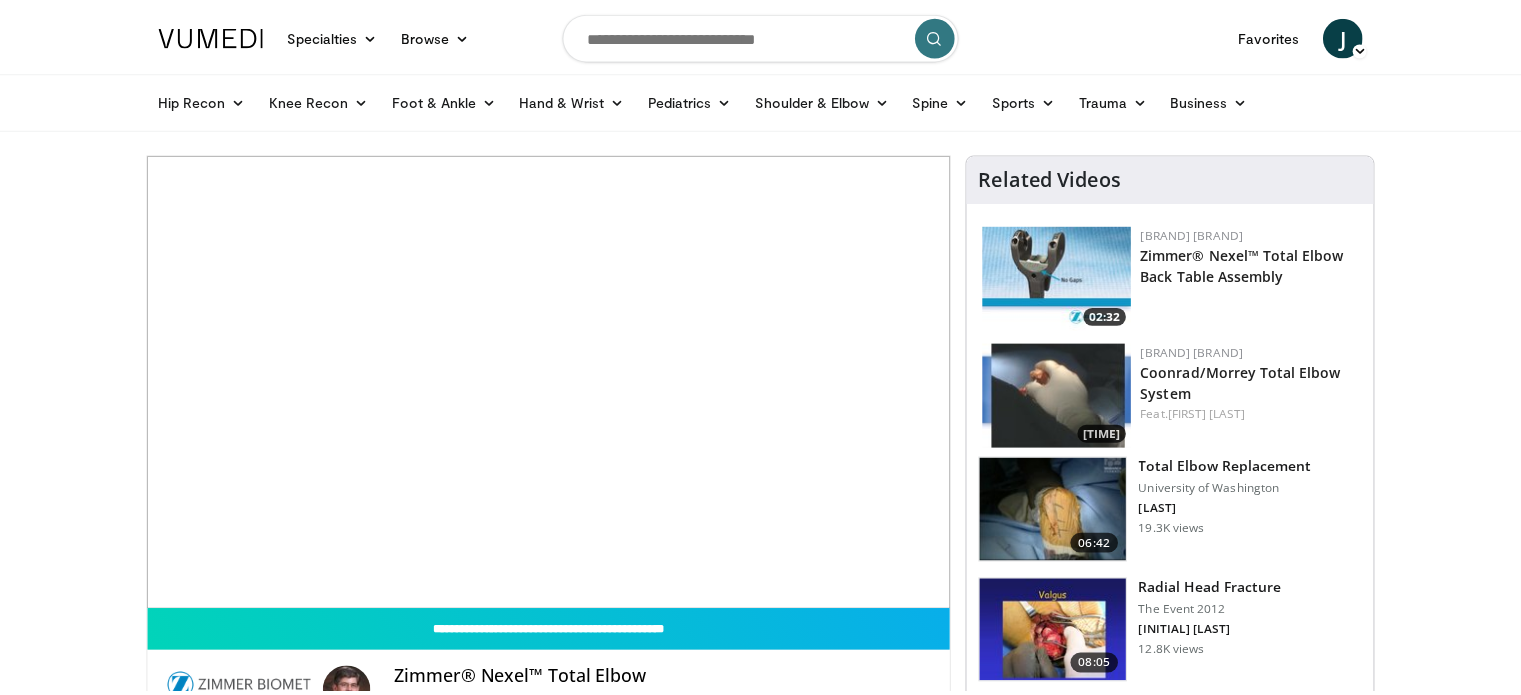 scroll, scrollTop: 0, scrollLeft: 0, axis: both 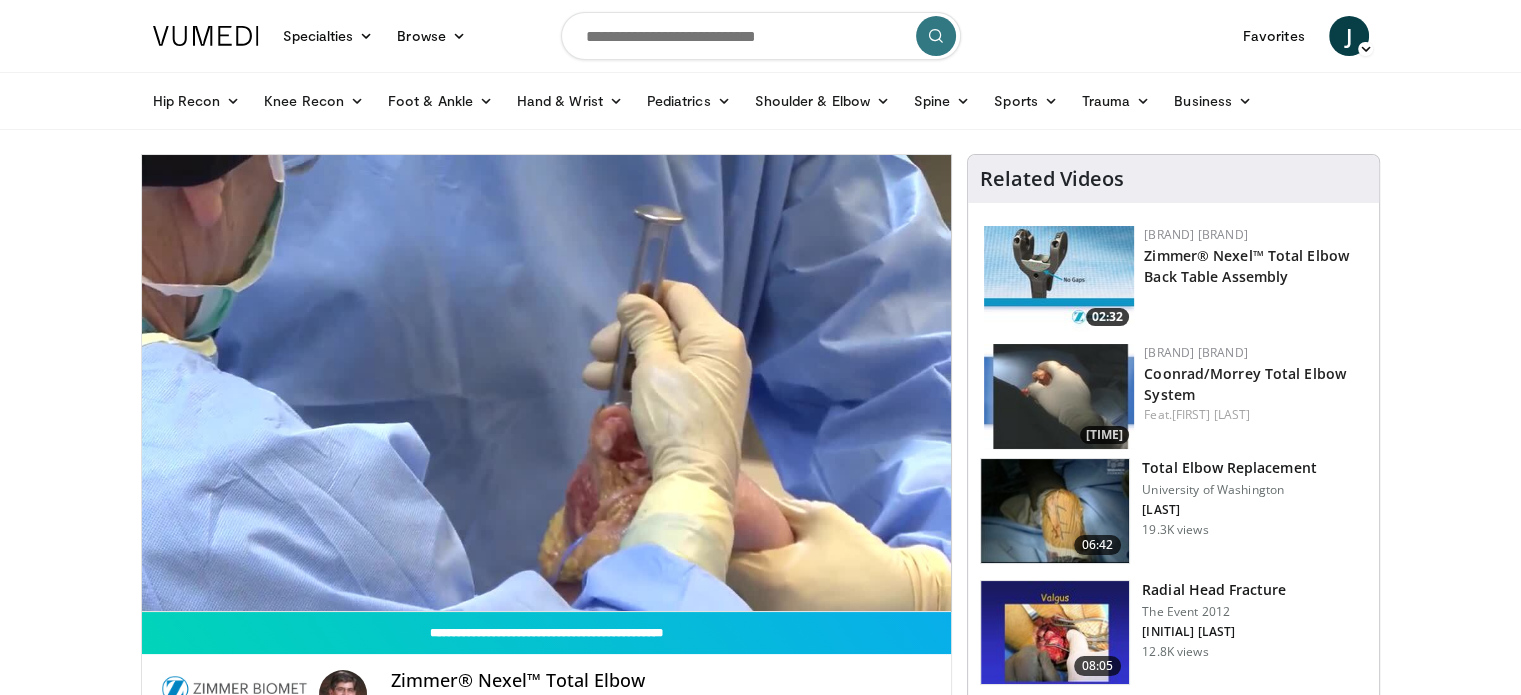 click at bounding box center [1059, 396] 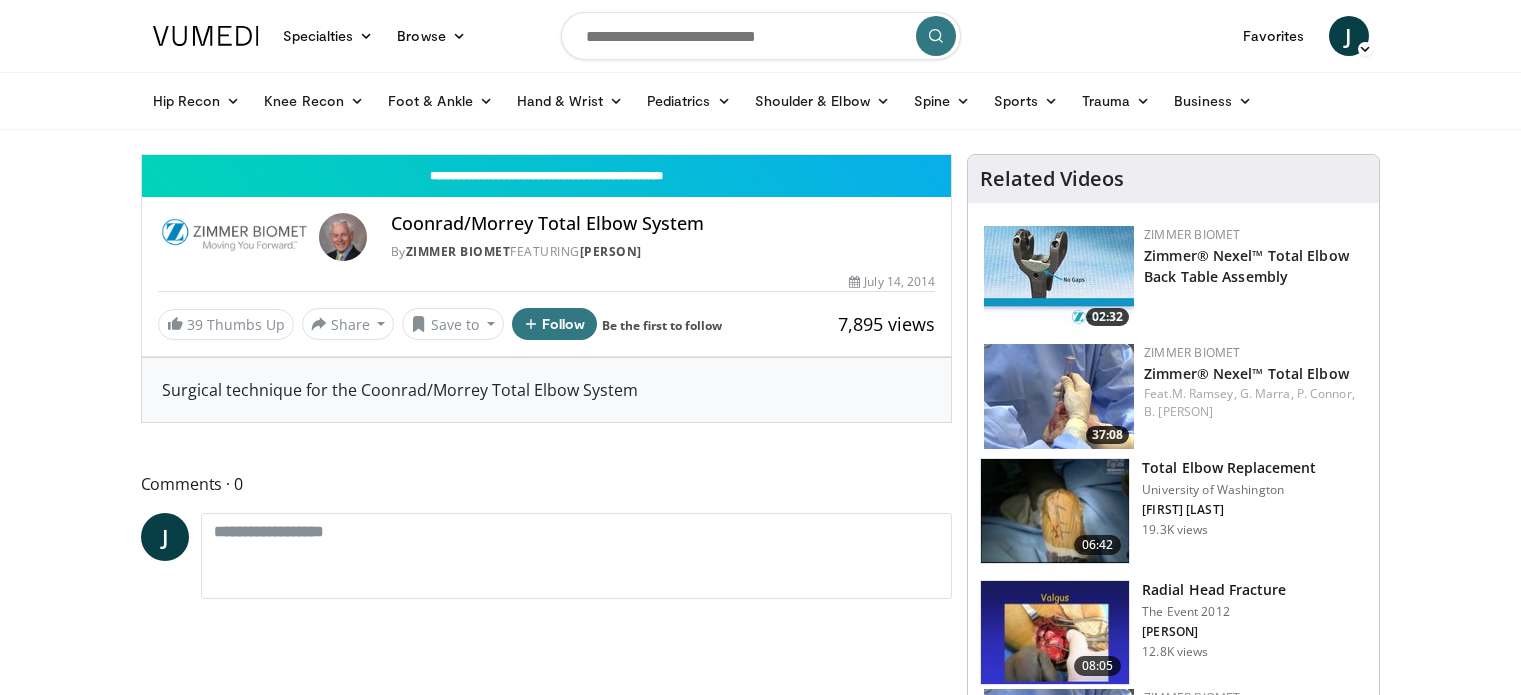 scroll, scrollTop: 0, scrollLeft: 0, axis: both 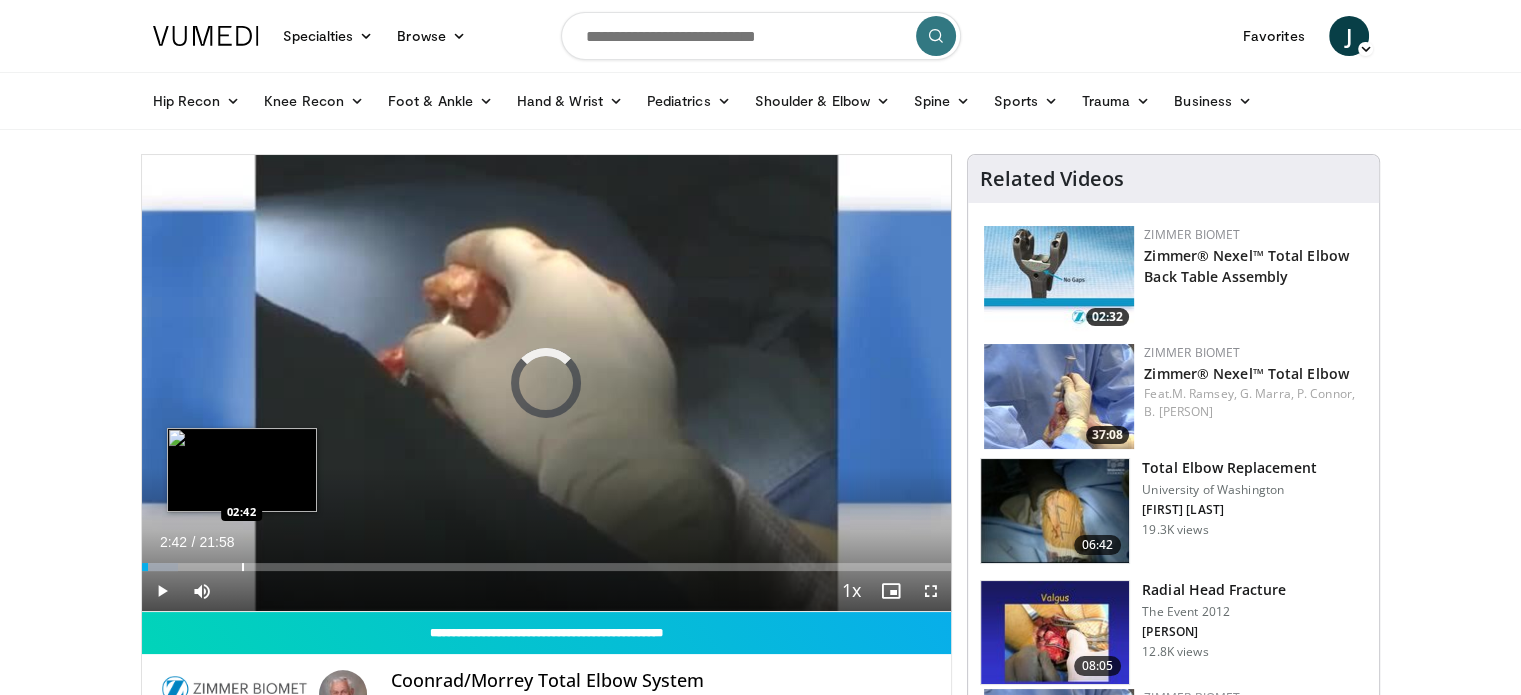 click on "Loaded :  4.51% 02:42 02:42" at bounding box center (547, 561) 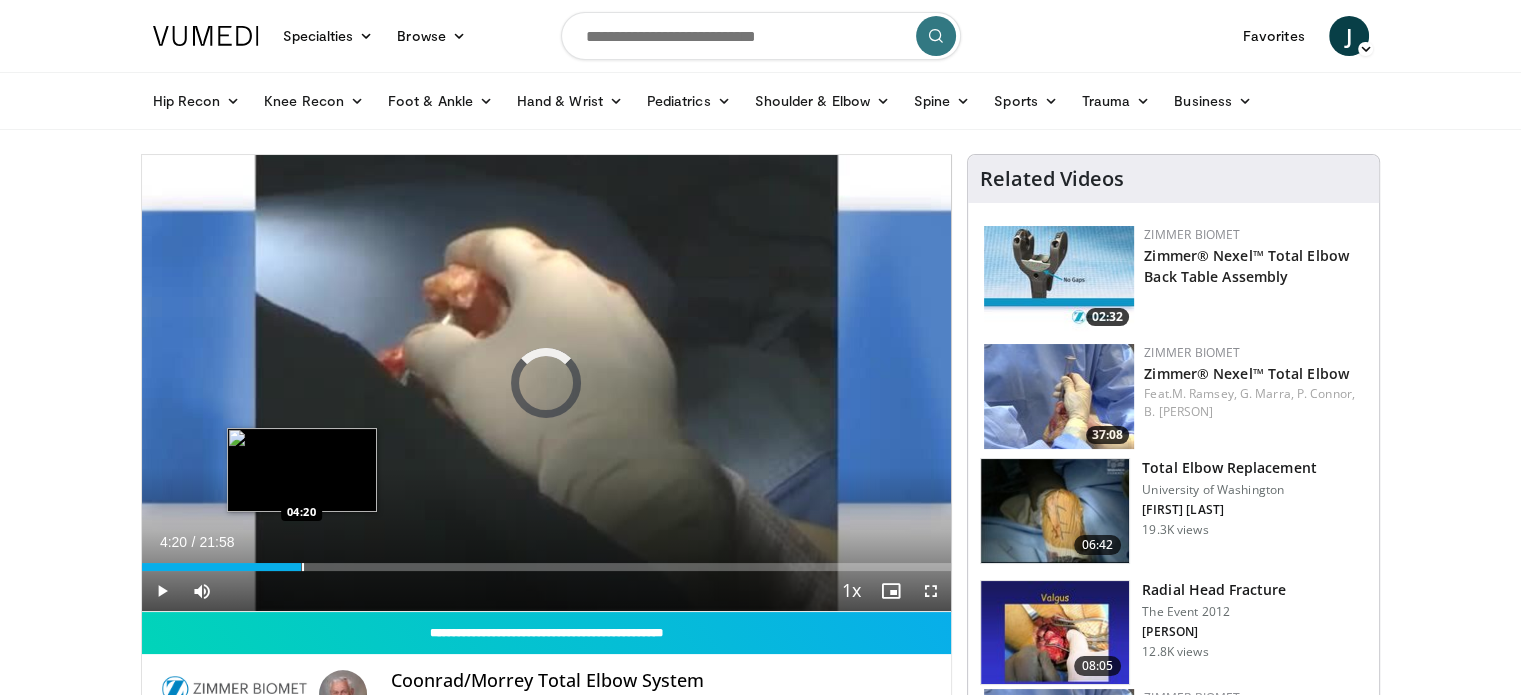 click at bounding box center (303, 567) 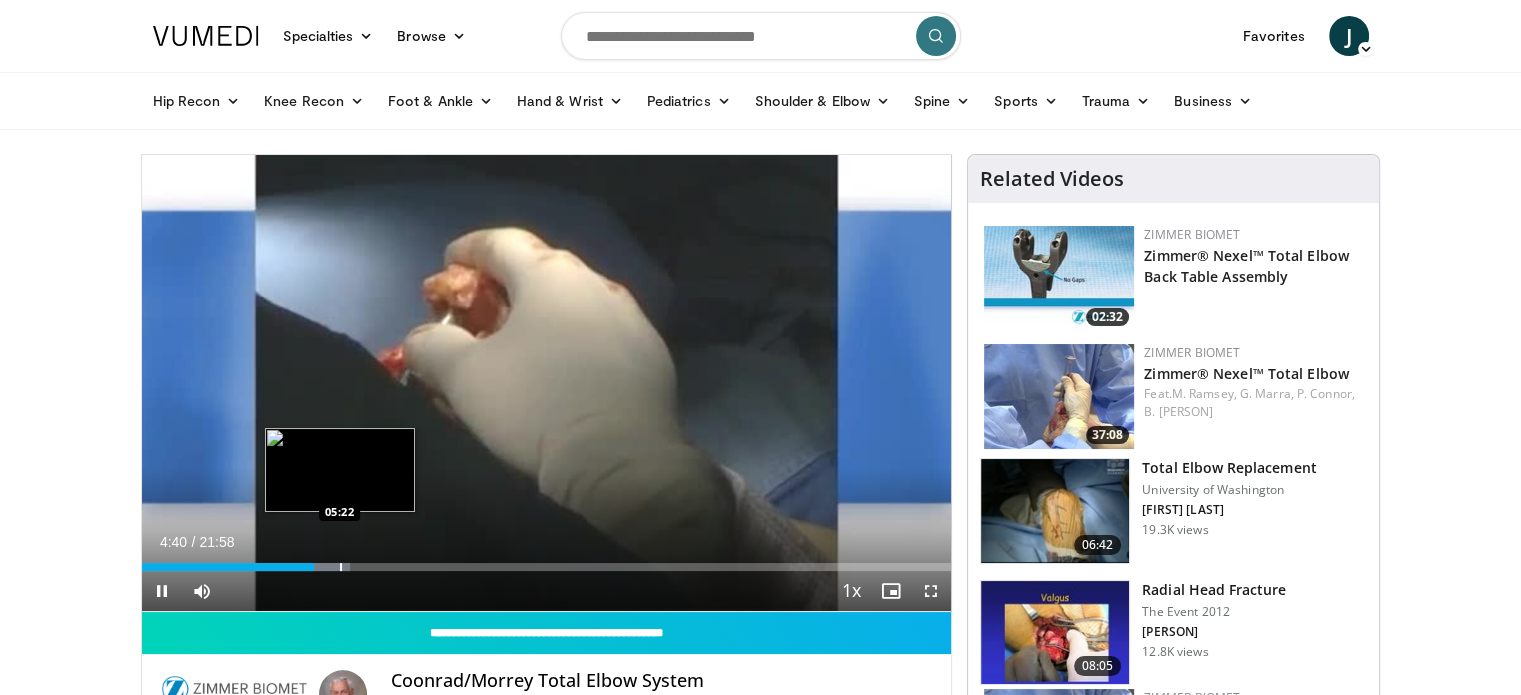 click on "**********" at bounding box center (547, 383) 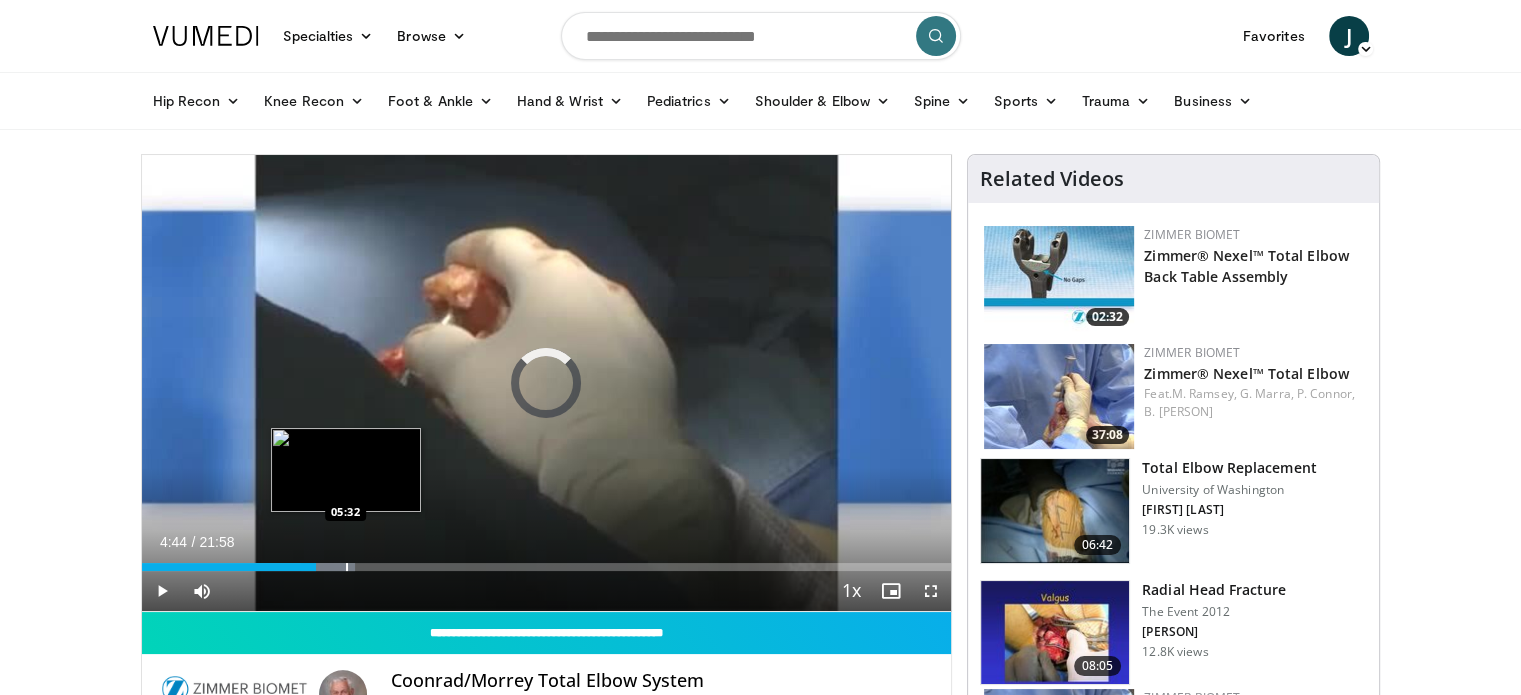 click at bounding box center (347, 567) 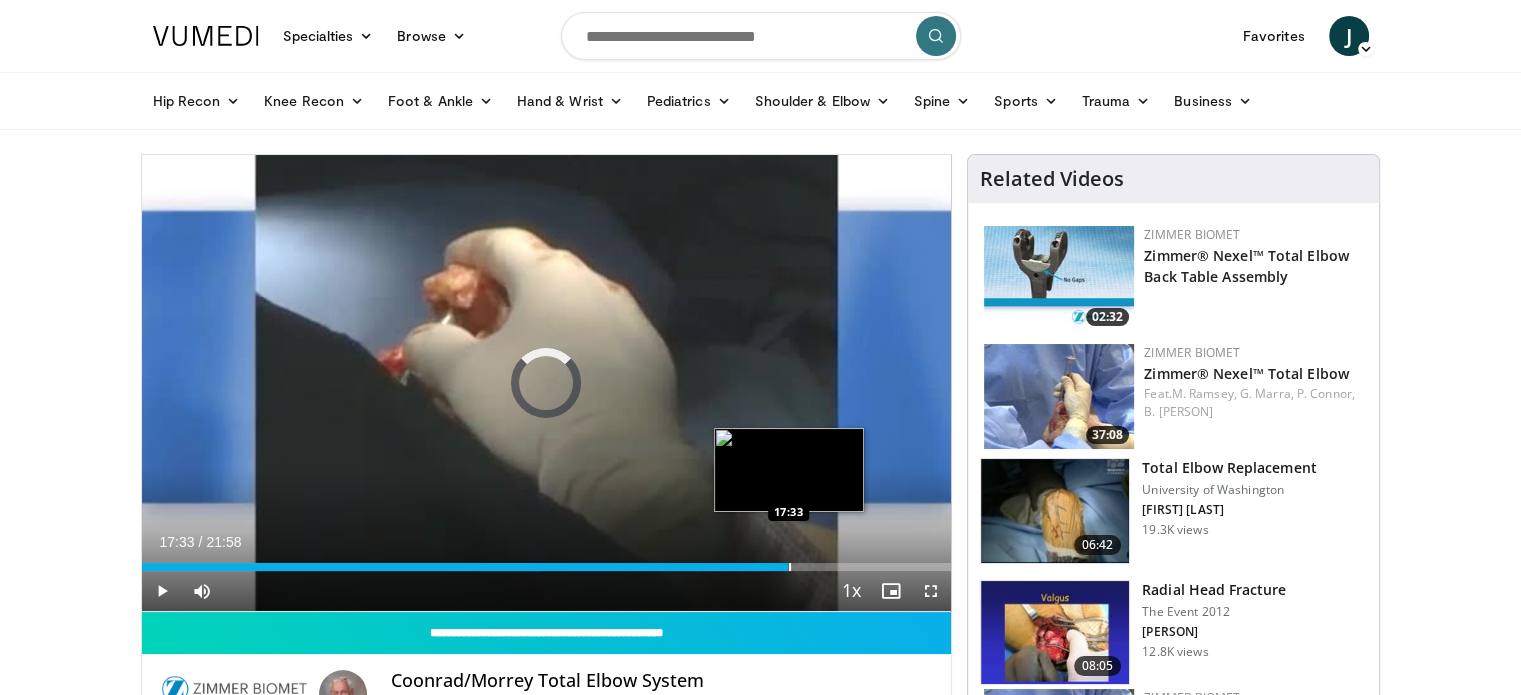 click at bounding box center (790, 567) 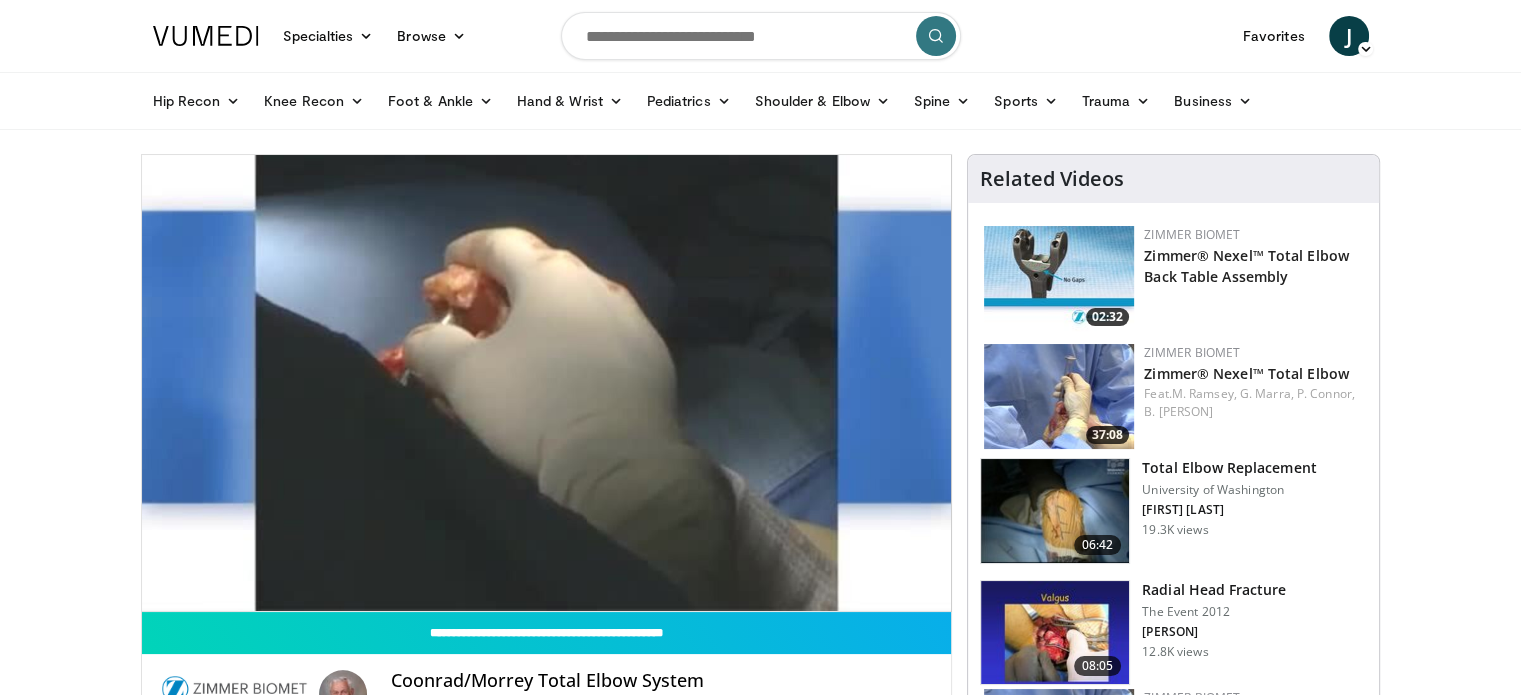 click on "10 seconds
Tap to unmute" at bounding box center (547, 383) 